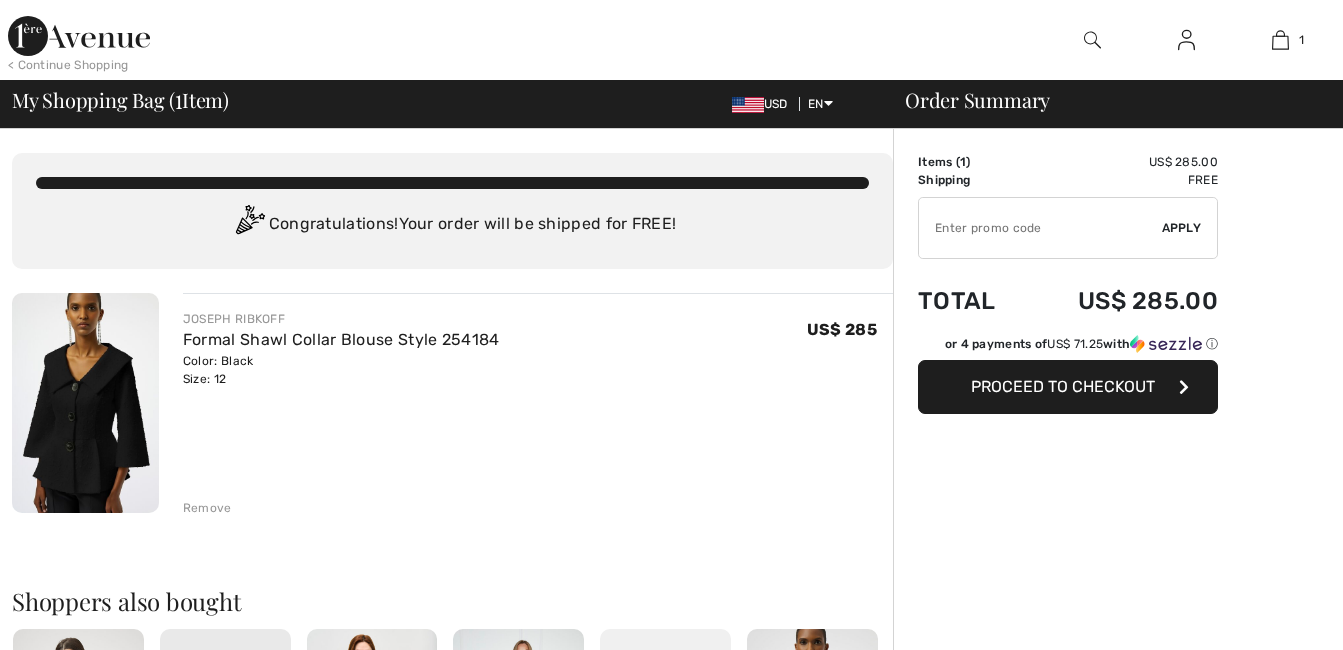 scroll, scrollTop: 0, scrollLeft: 0, axis: both 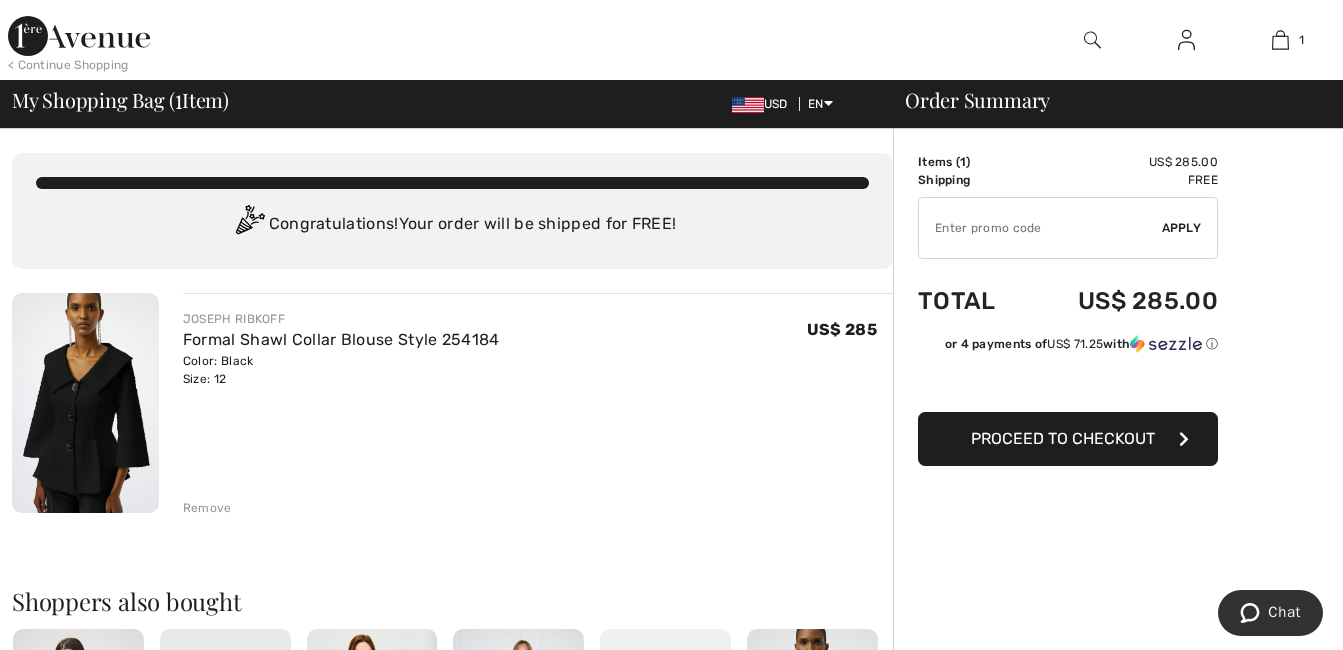 click on "Remove" at bounding box center [207, 508] 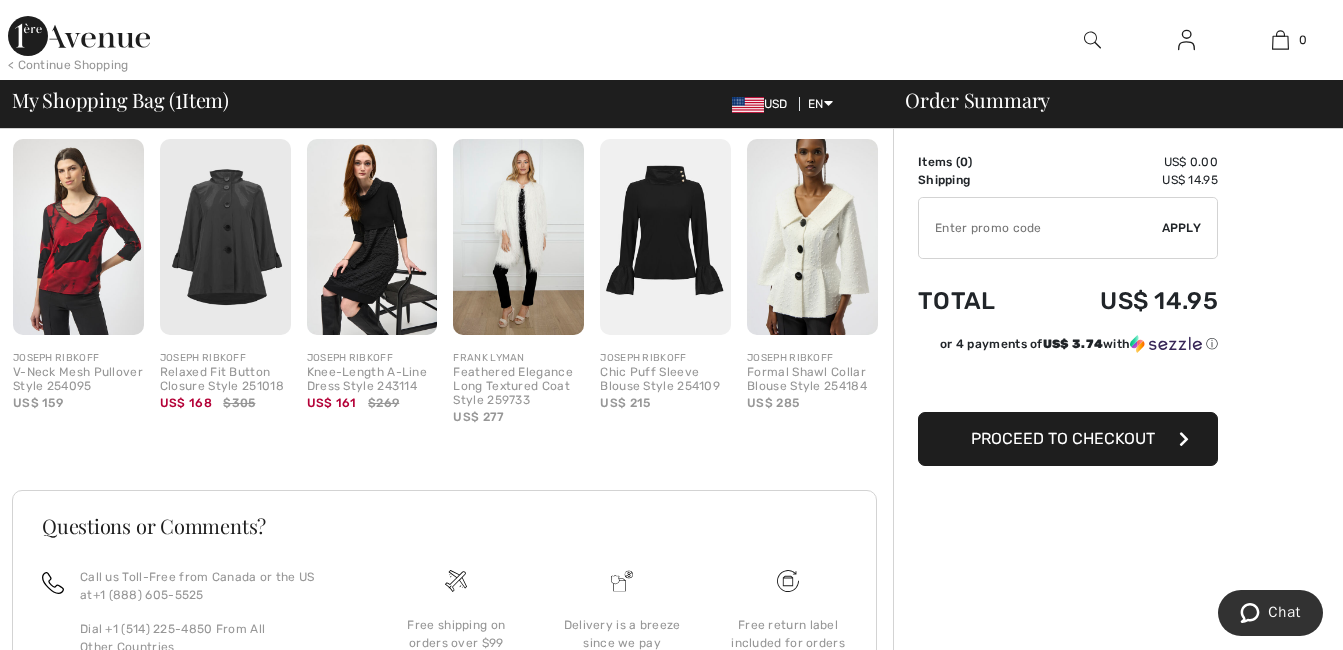 scroll, scrollTop: 400, scrollLeft: 0, axis: vertical 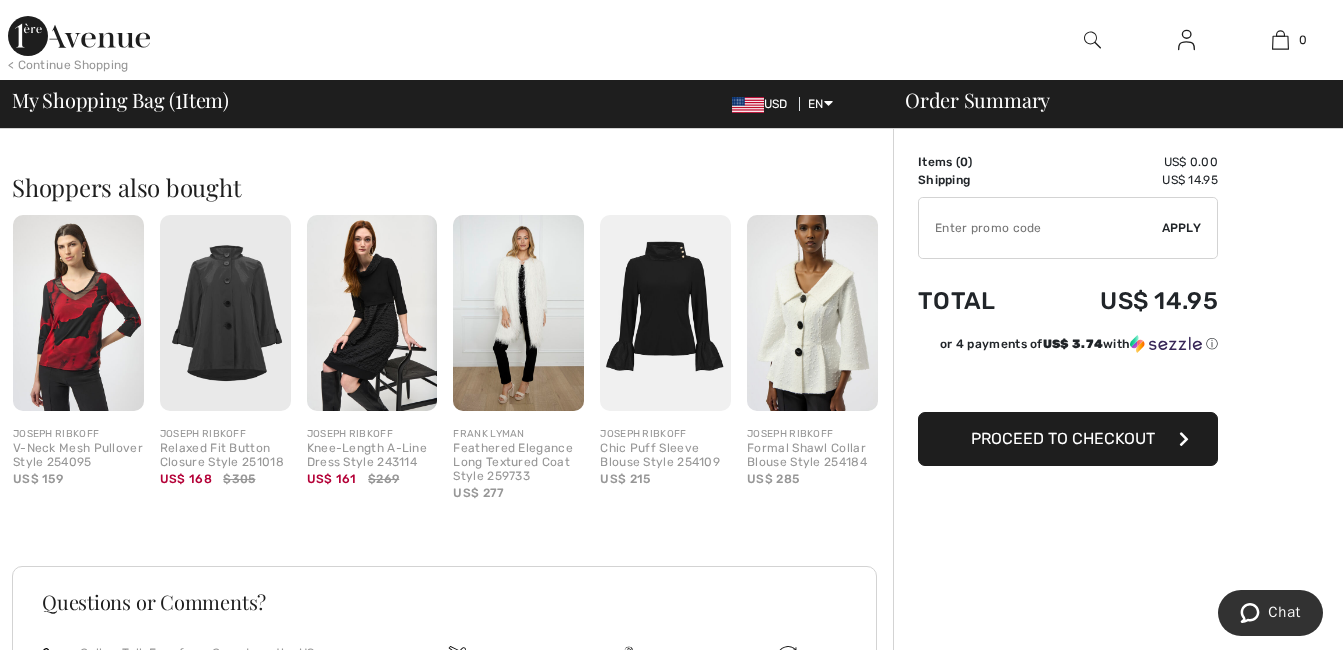 click at bounding box center (225, 313) 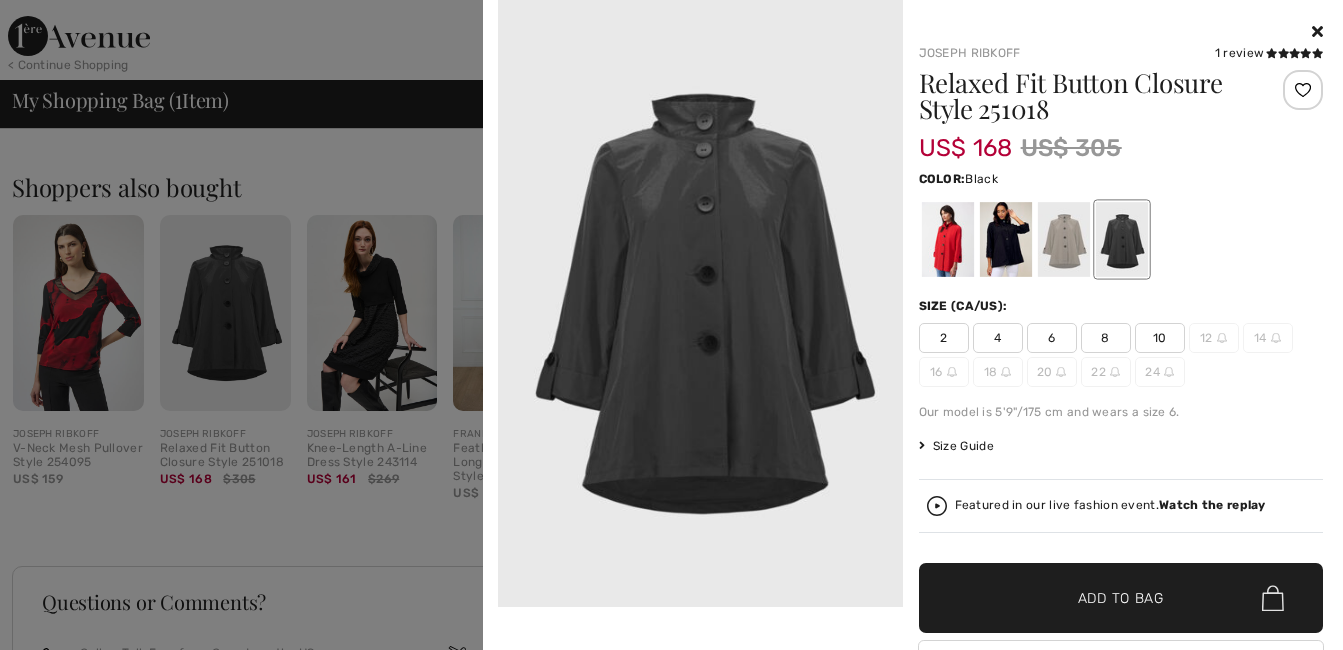 click at bounding box center [700, 303] 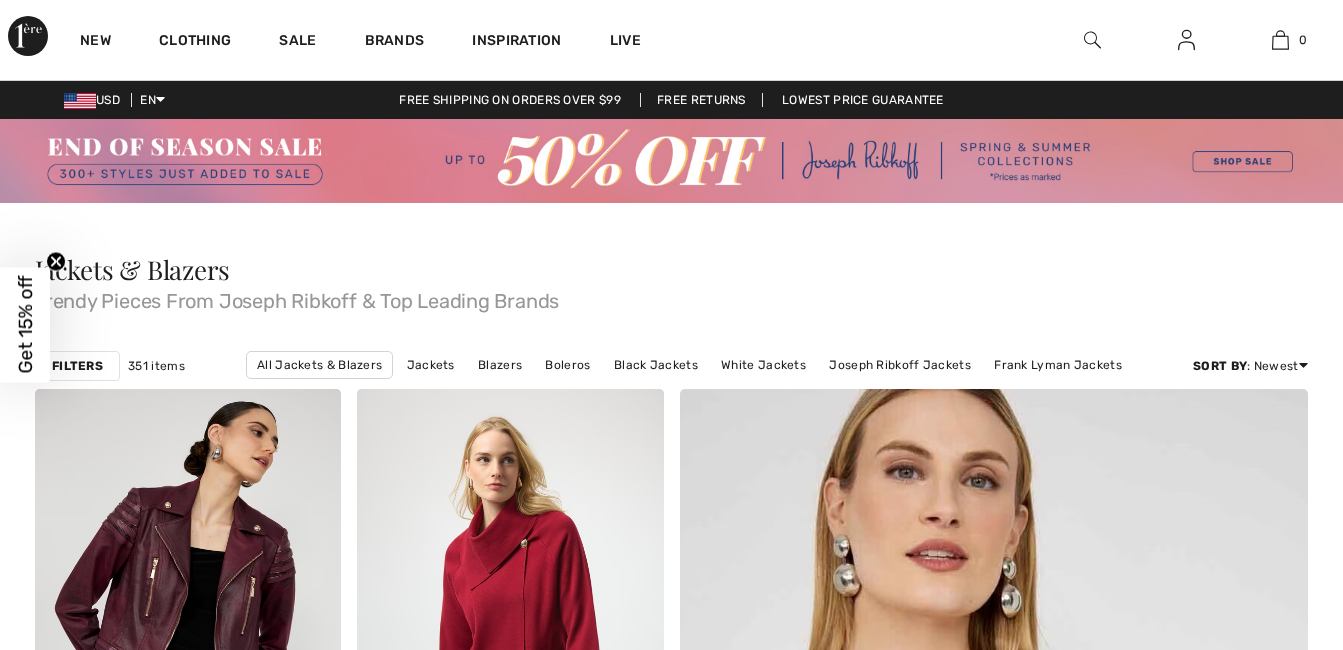 scroll, scrollTop: 2077, scrollLeft: 0, axis: vertical 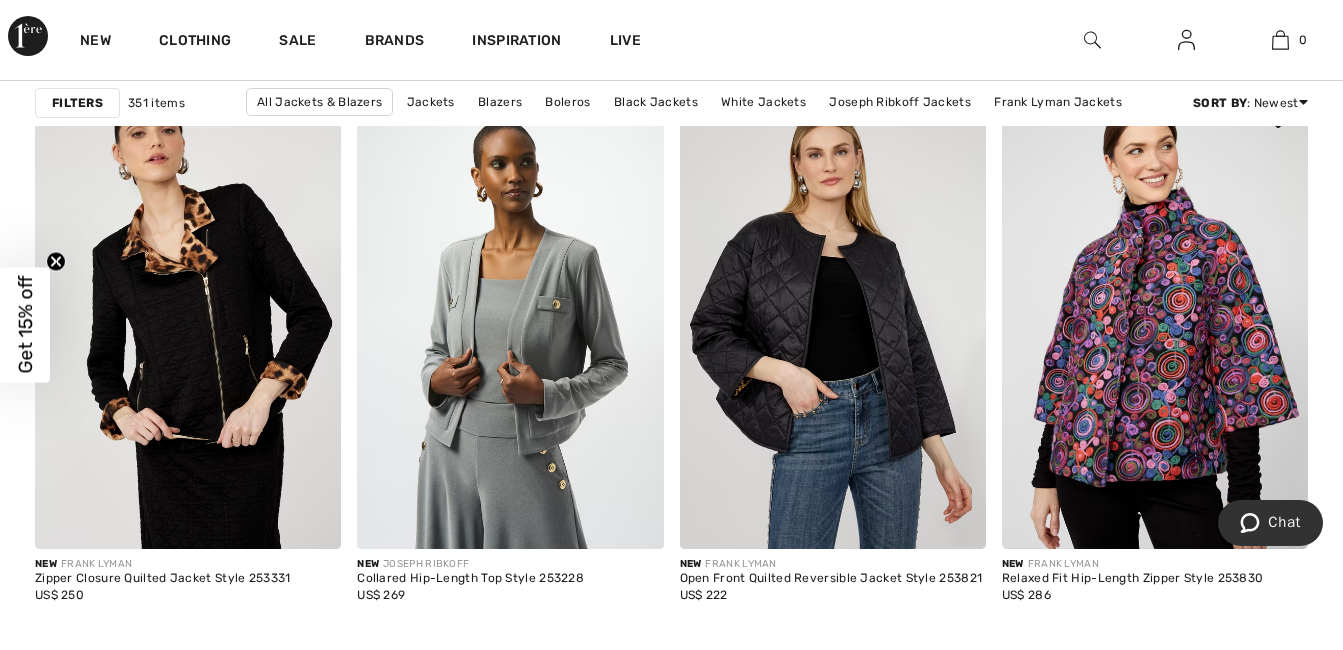 click at bounding box center (1155, 319) 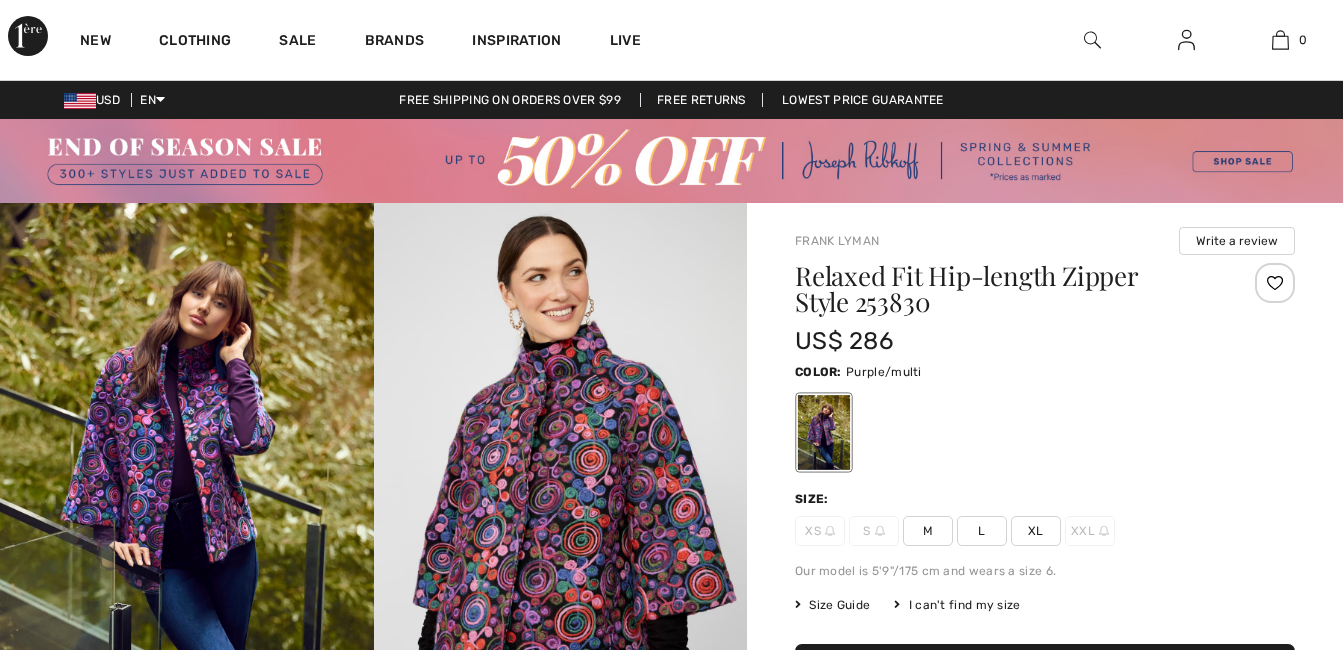 scroll, scrollTop: 0, scrollLeft: 0, axis: both 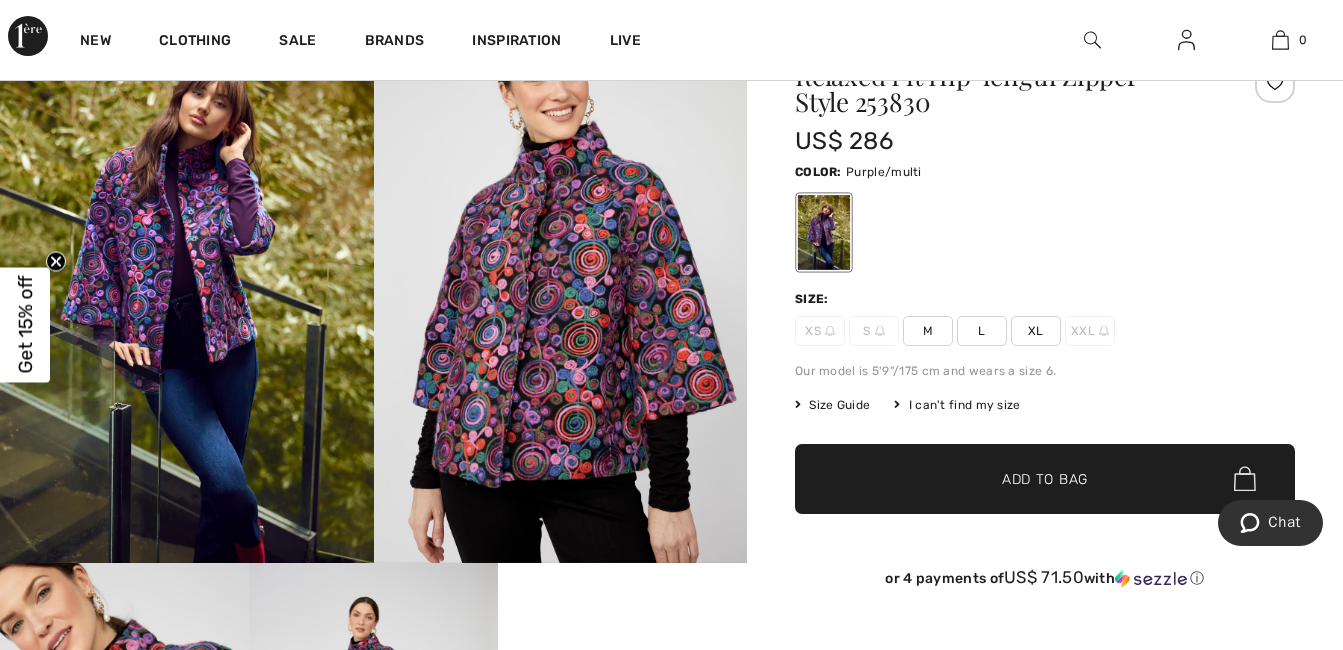 click at bounding box center (561, 283) 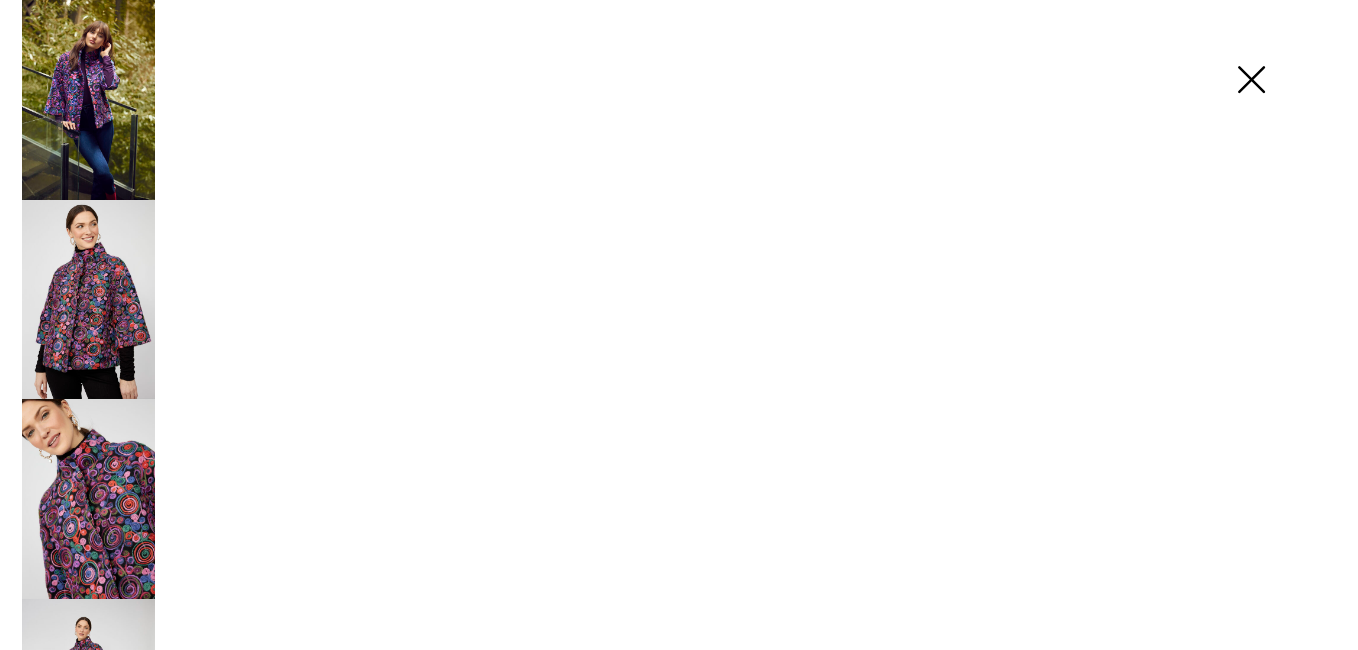 scroll, scrollTop: 201, scrollLeft: 0, axis: vertical 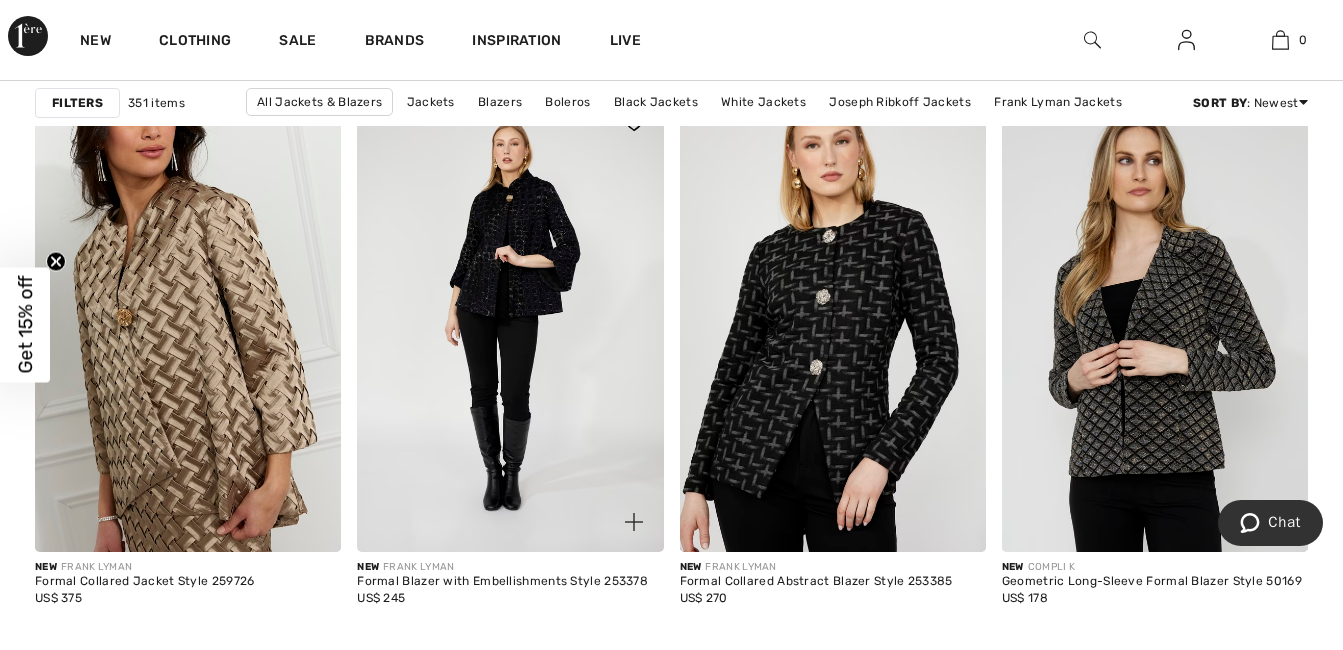 click at bounding box center (510, 322) 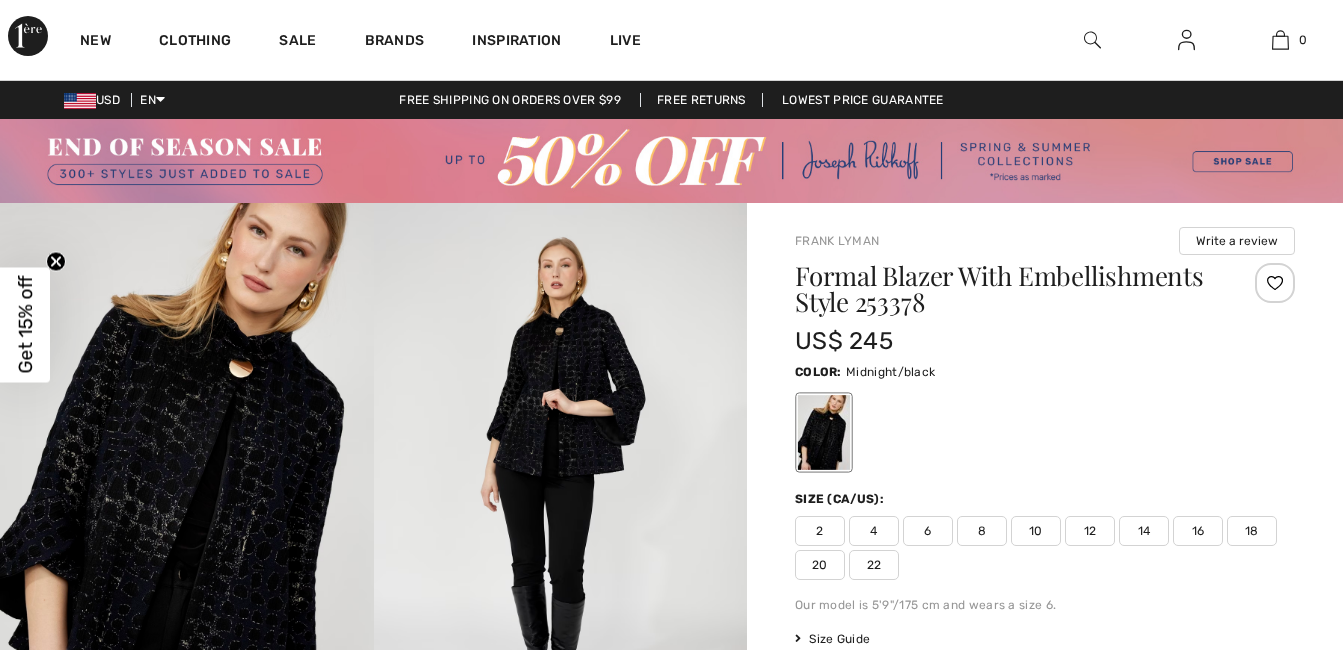 scroll, scrollTop: 0, scrollLeft: 0, axis: both 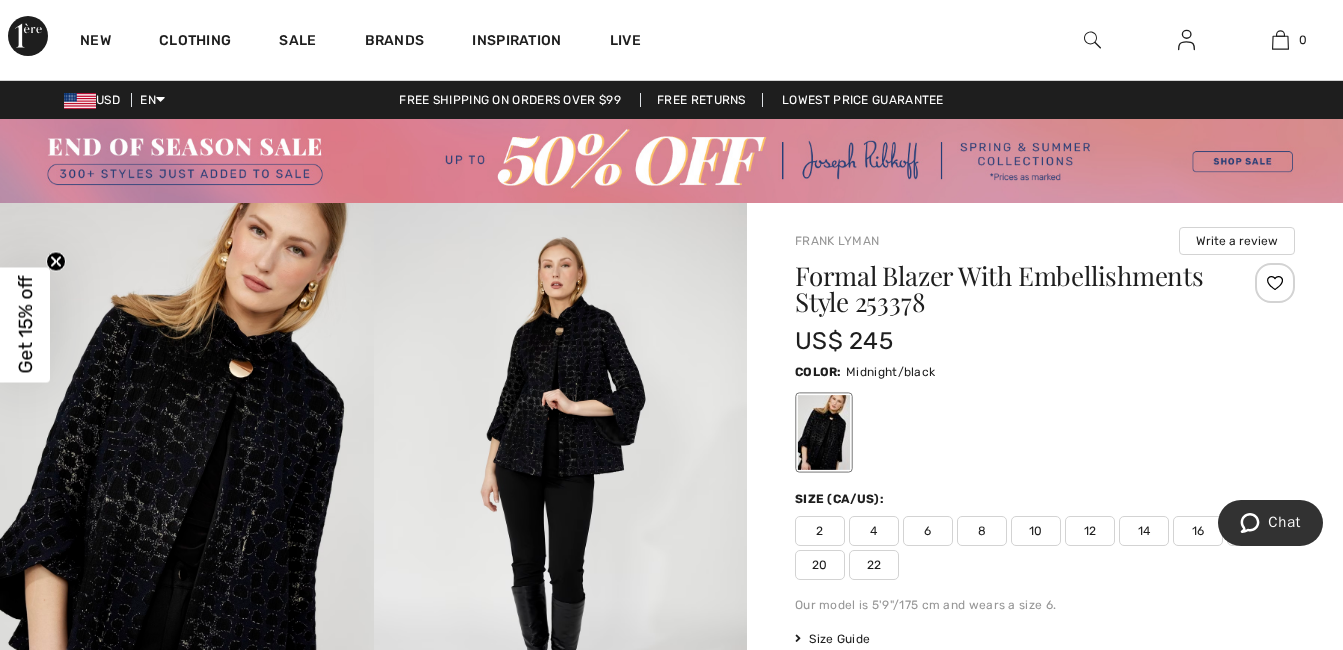 click at bounding box center [187, 483] 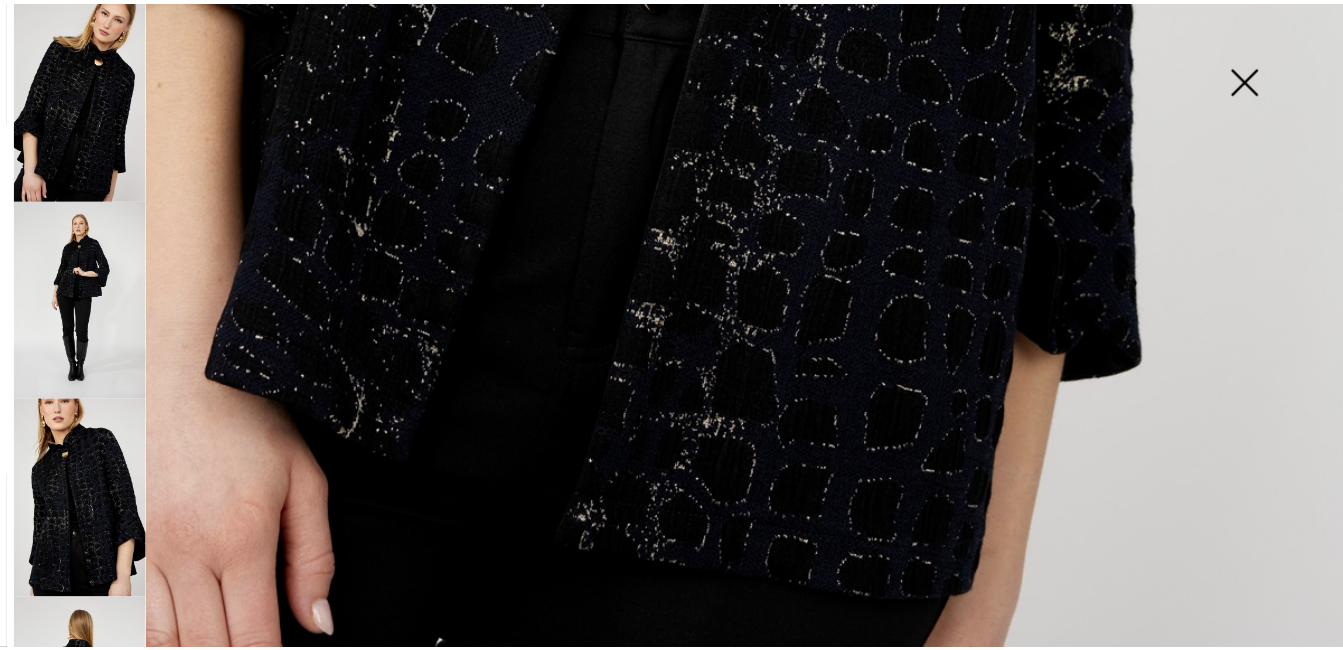 scroll, scrollTop: 1365, scrollLeft: 0, axis: vertical 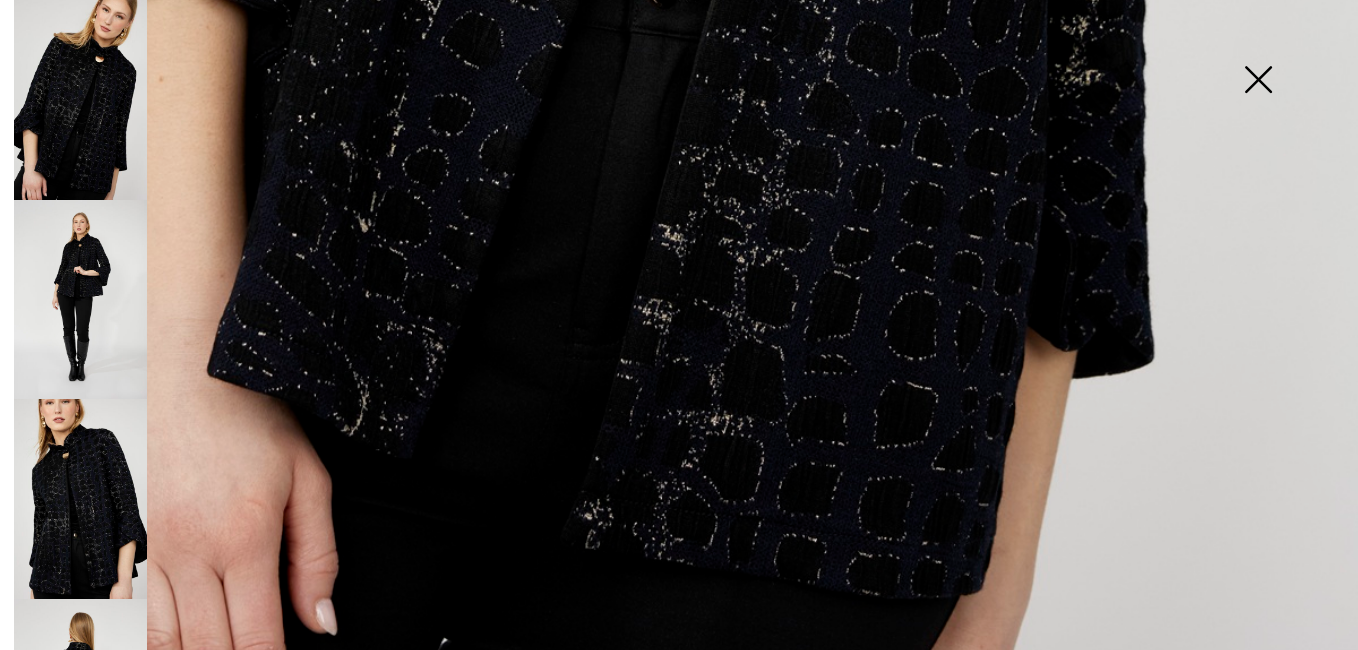 click at bounding box center (1258, 81) 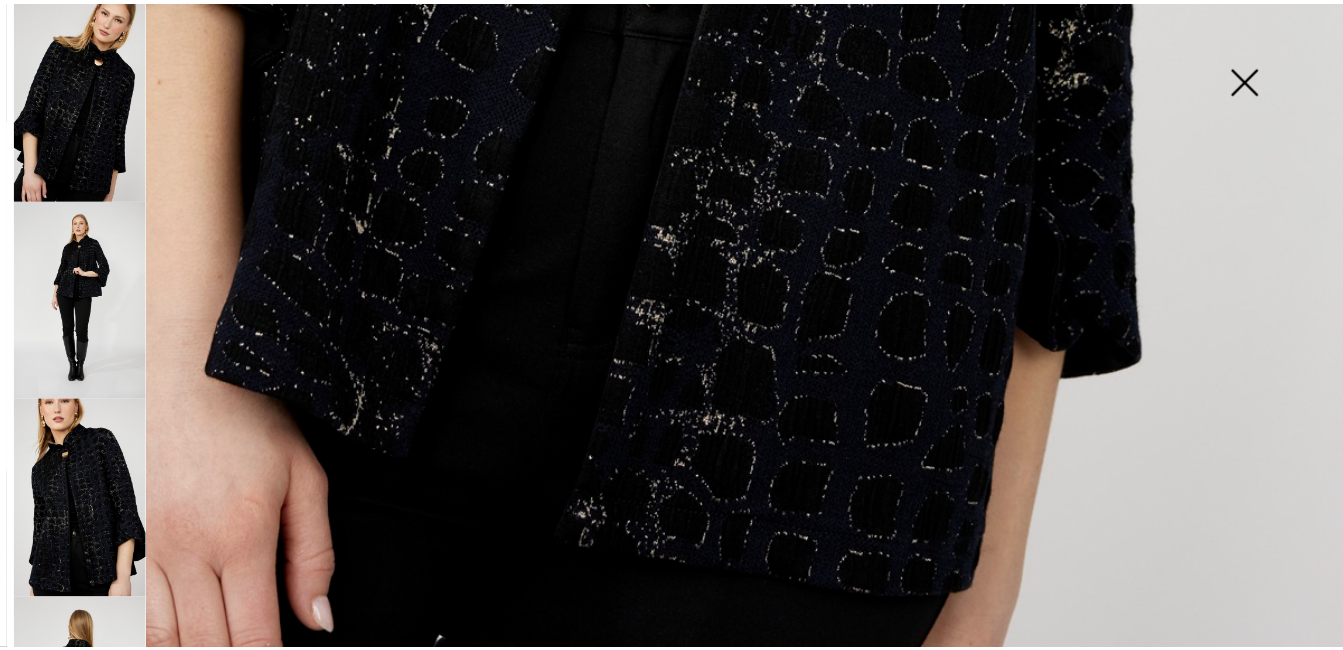 scroll, scrollTop: 1342, scrollLeft: 0, axis: vertical 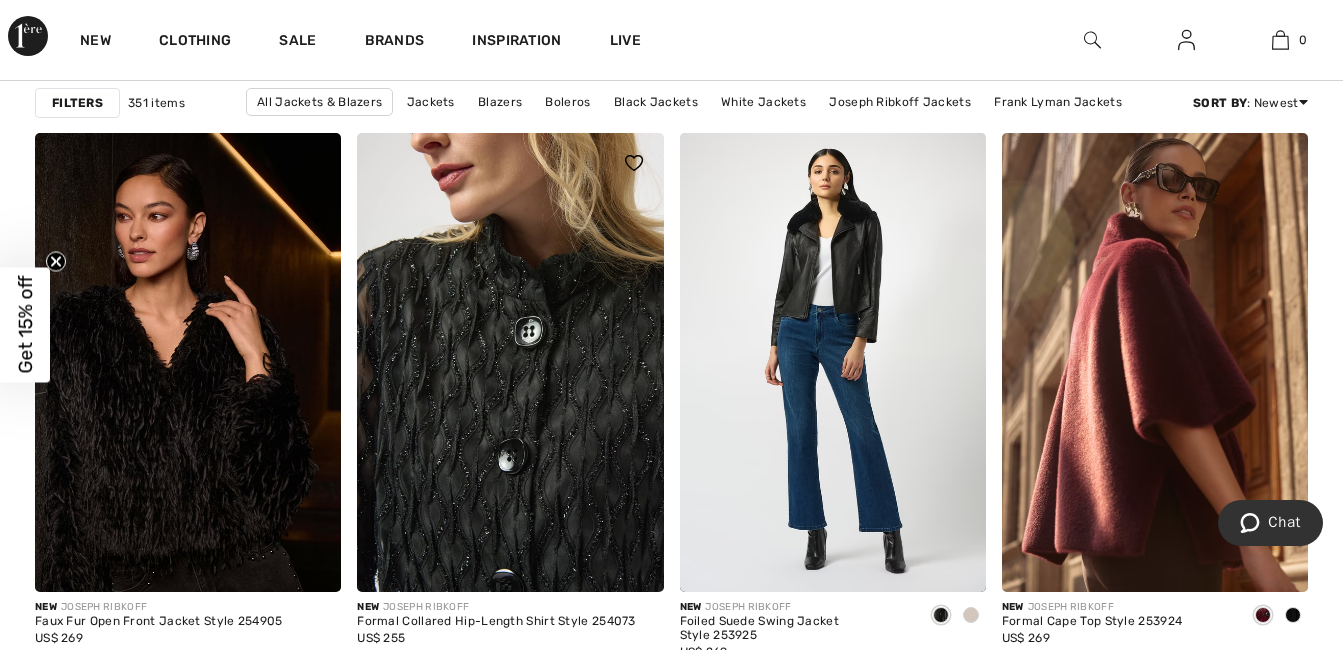 click at bounding box center (510, 362) 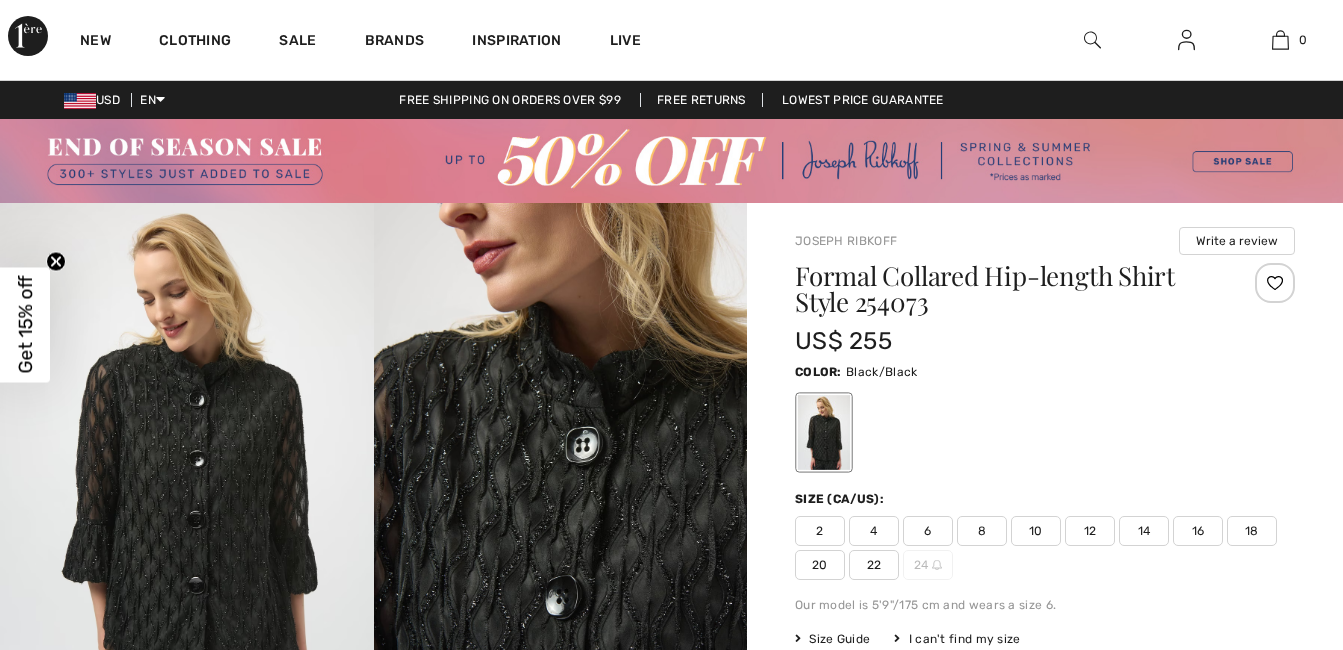 scroll, scrollTop: 0, scrollLeft: 0, axis: both 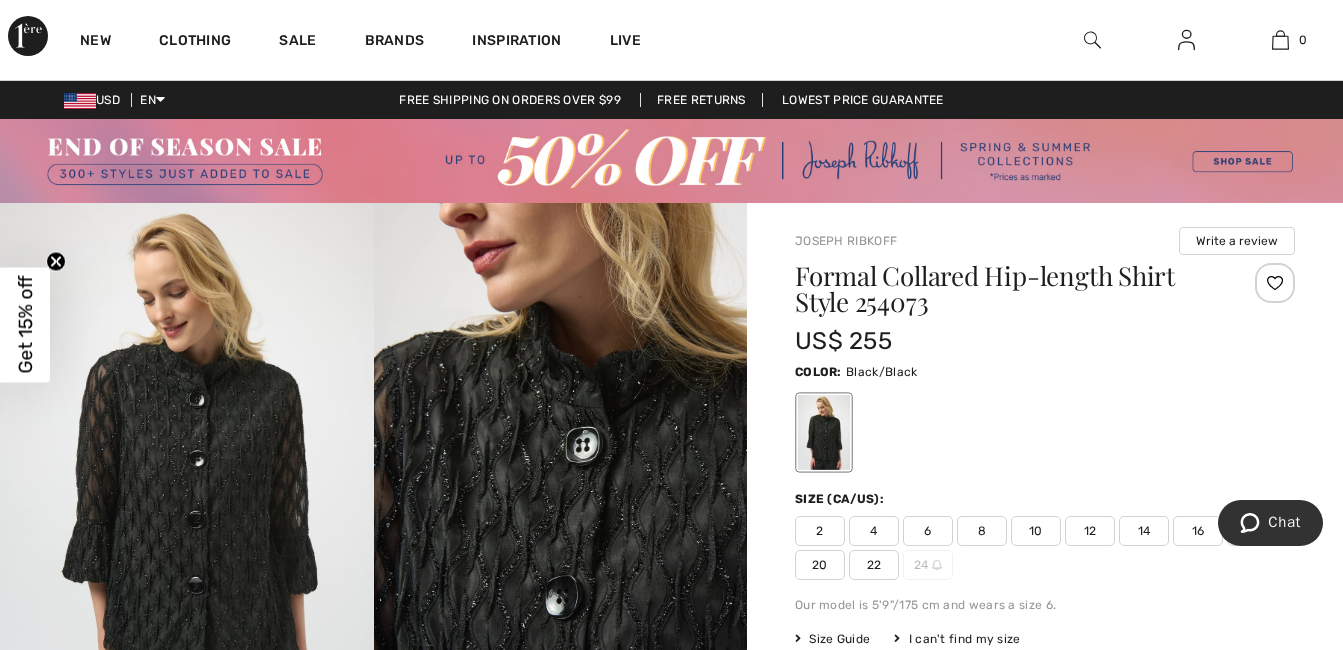 click at bounding box center (187, 483) 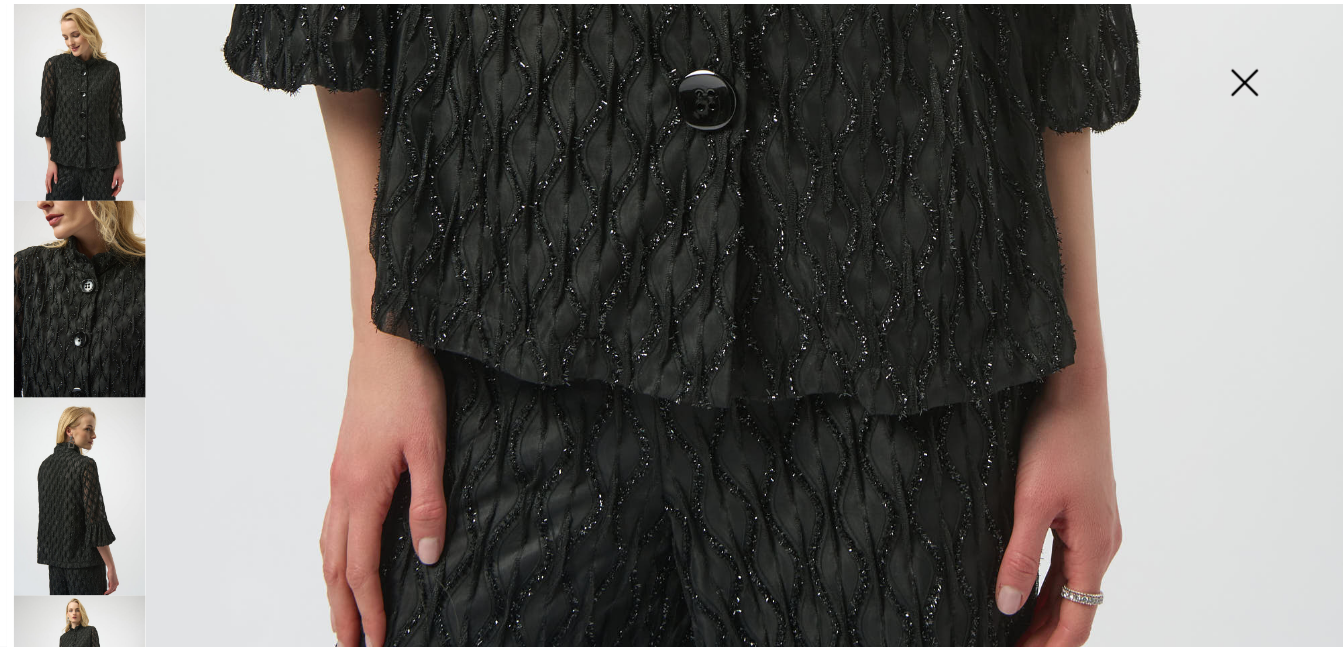 scroll, scrollTop: 1300, scrollLeft: 0, axis: vertical 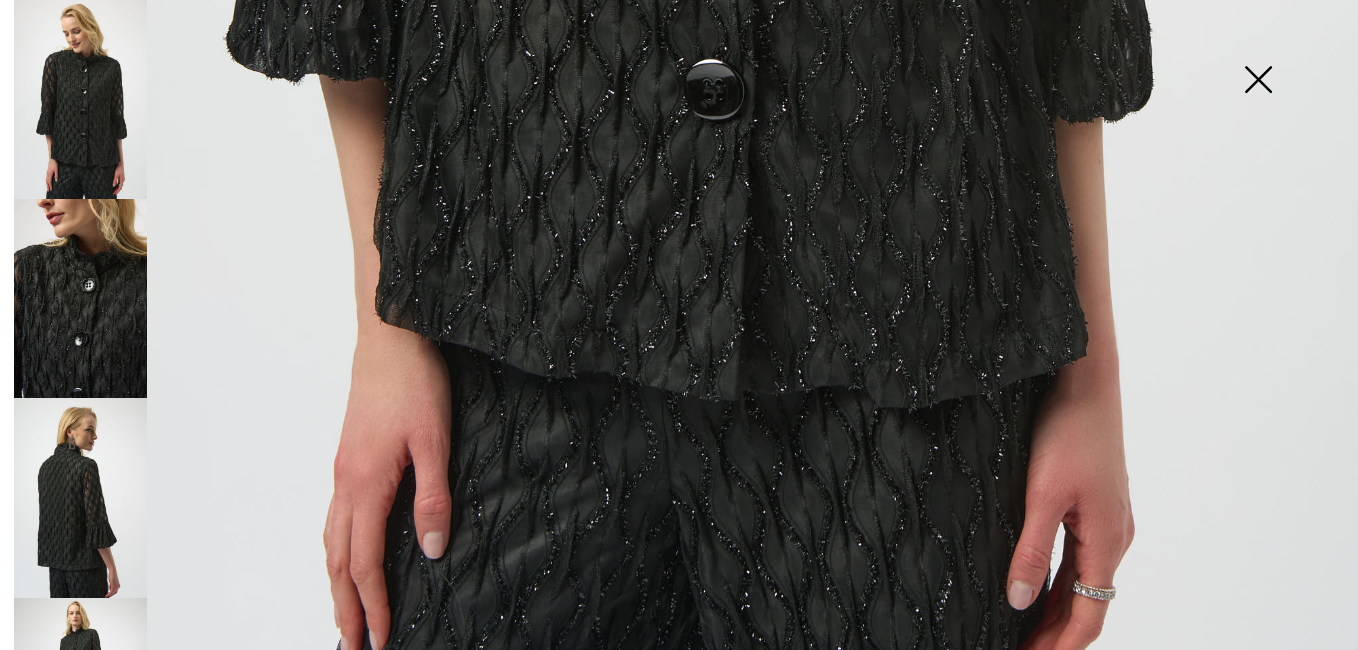 click at bounding box center (1258, 81) 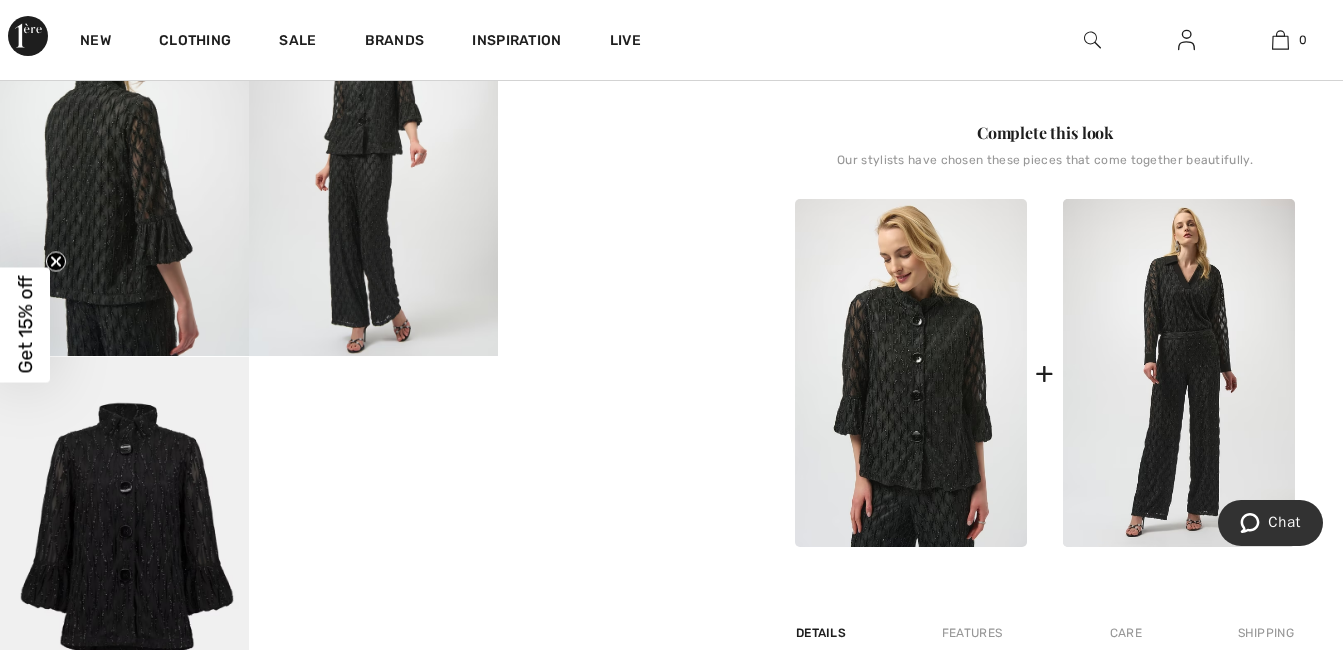 scroll, scrollTop: 900, scrollLeft: 0, axis: vertical 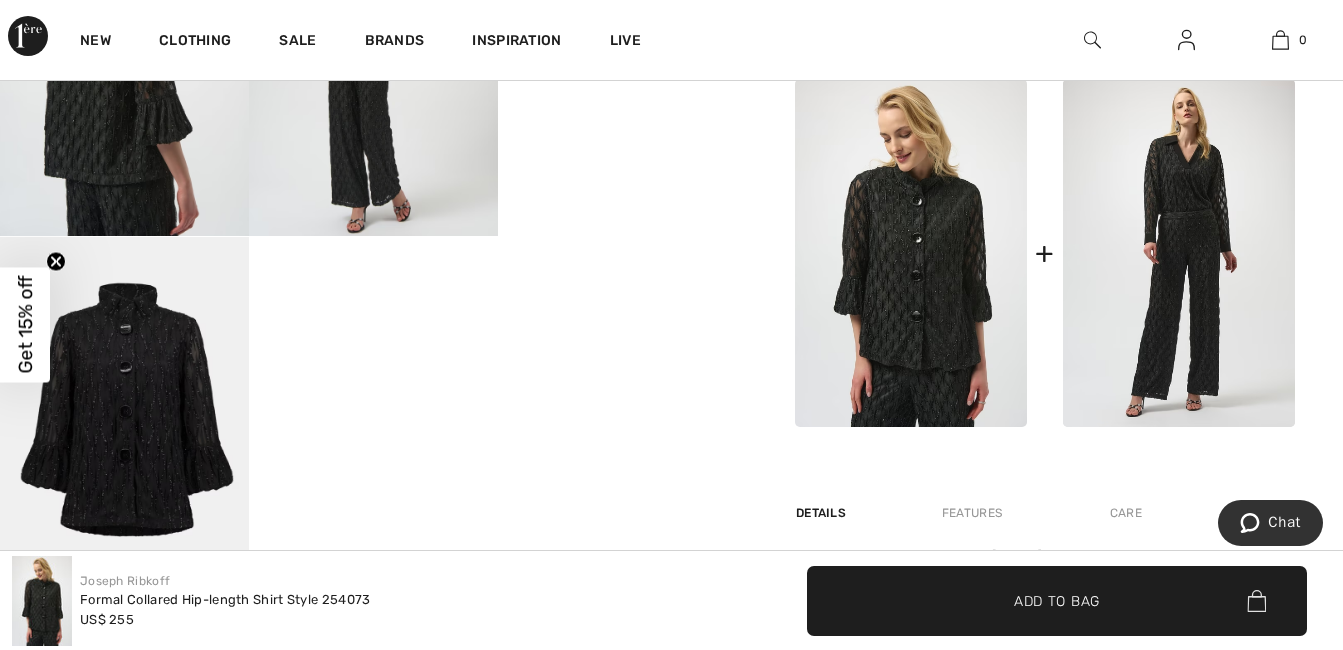 click at bounding box center (124, 424) 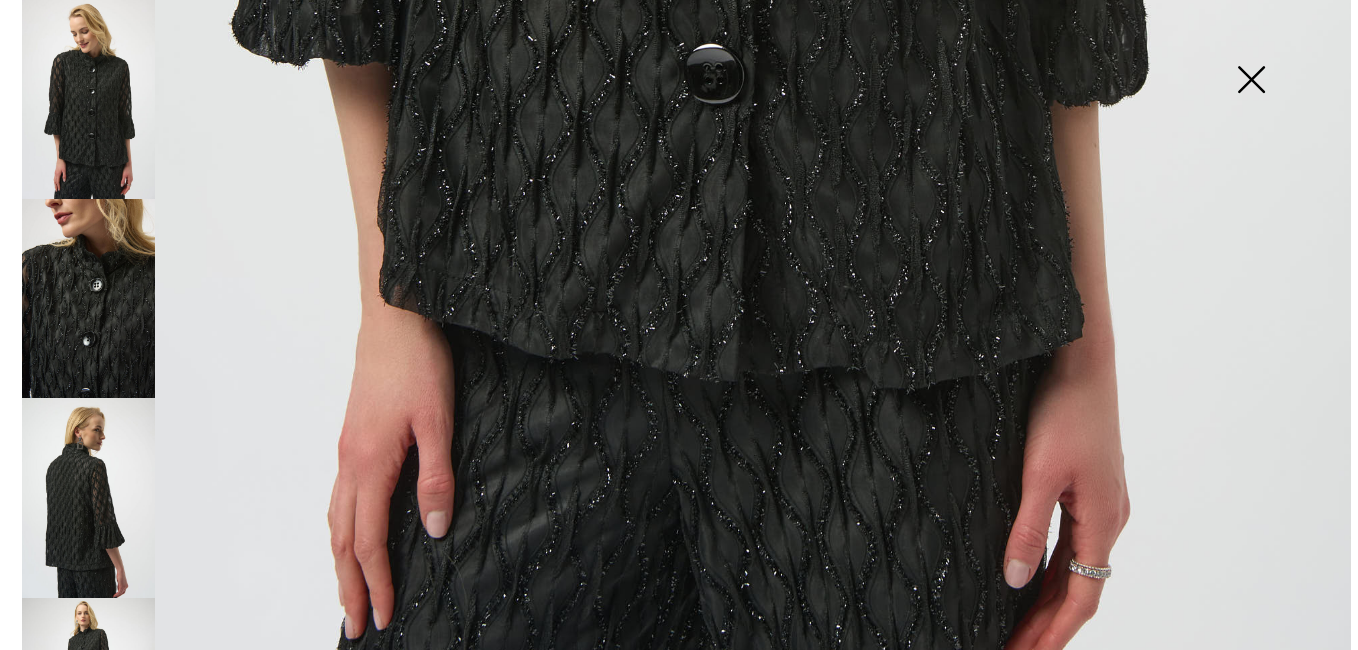 scroll, scrollTop: 912, scrollLeft: 0, axis: vertical 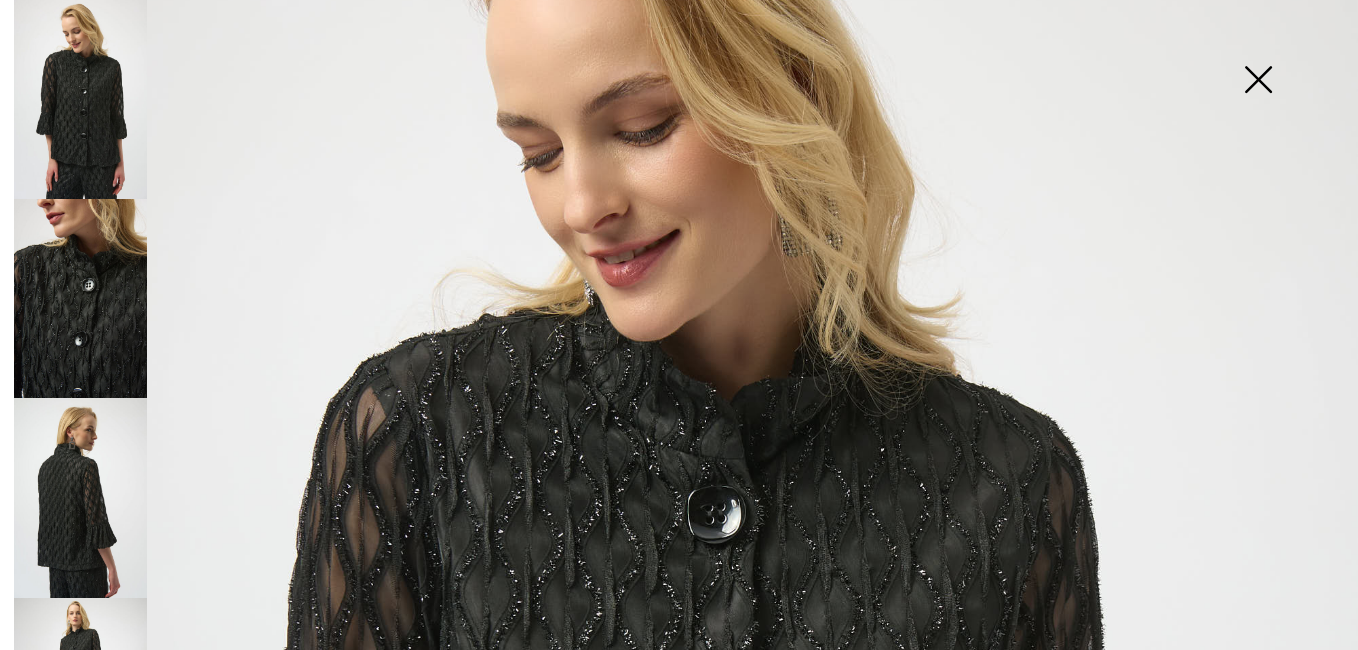 click at bounding box center (1258, 81) 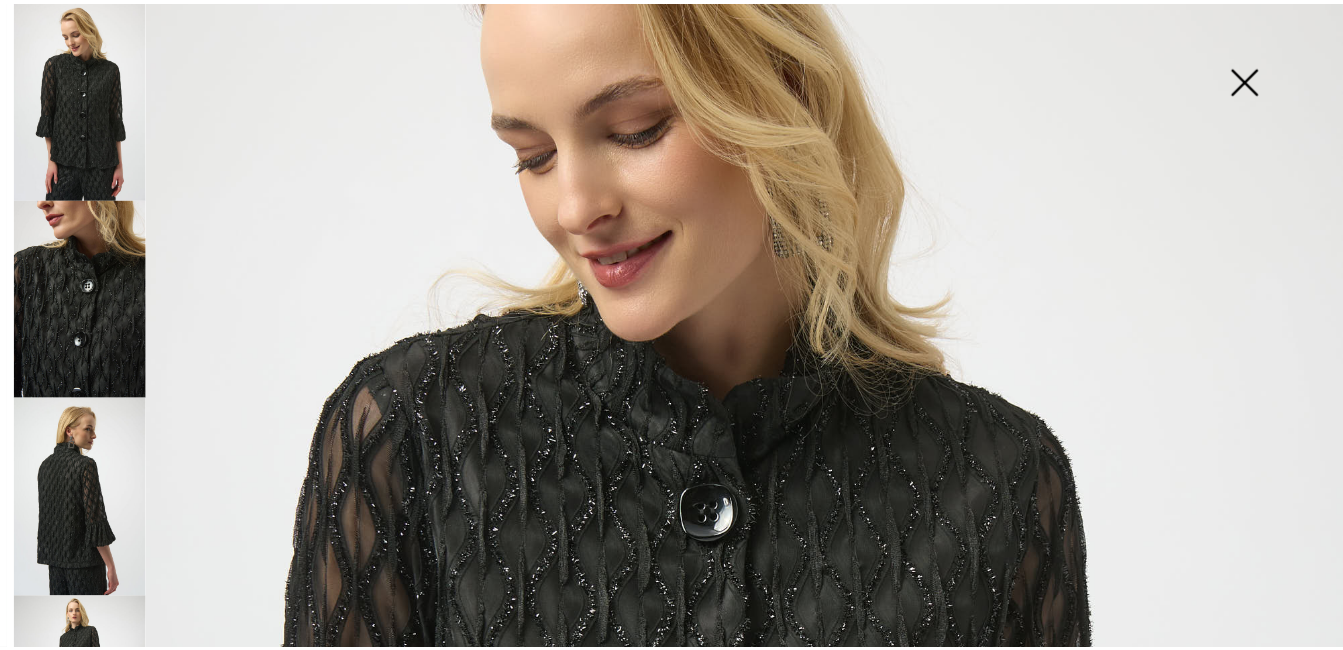 scroll, scrollTop: 900, scrollLeft: 0, axis: vertical 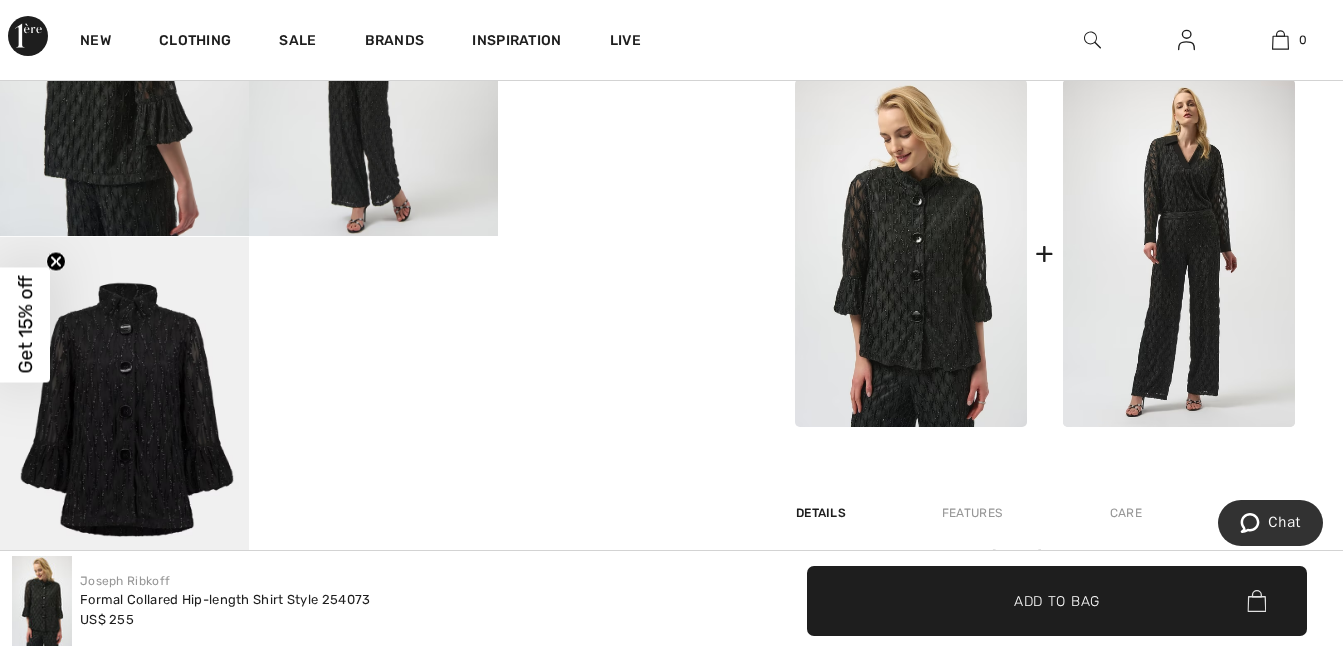click at bounding box center [124, 424] 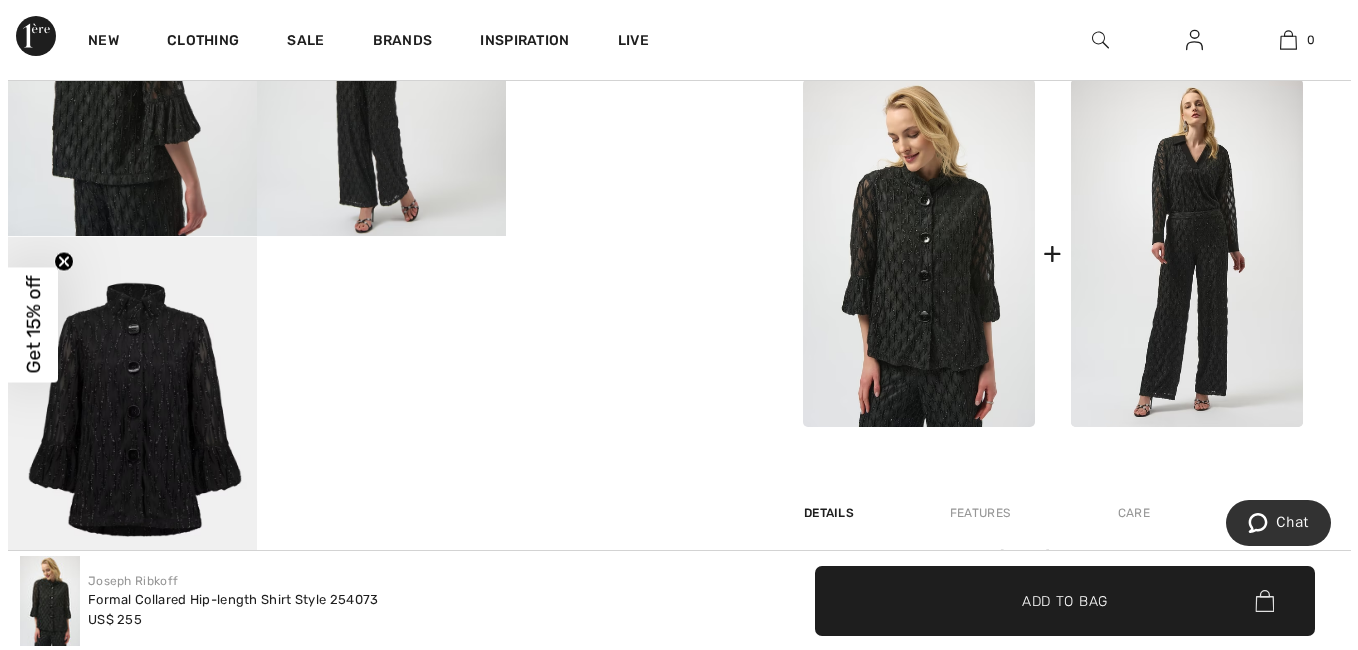 scroll, scrollTop: 912, scrollLeft: 0, axis: vertical 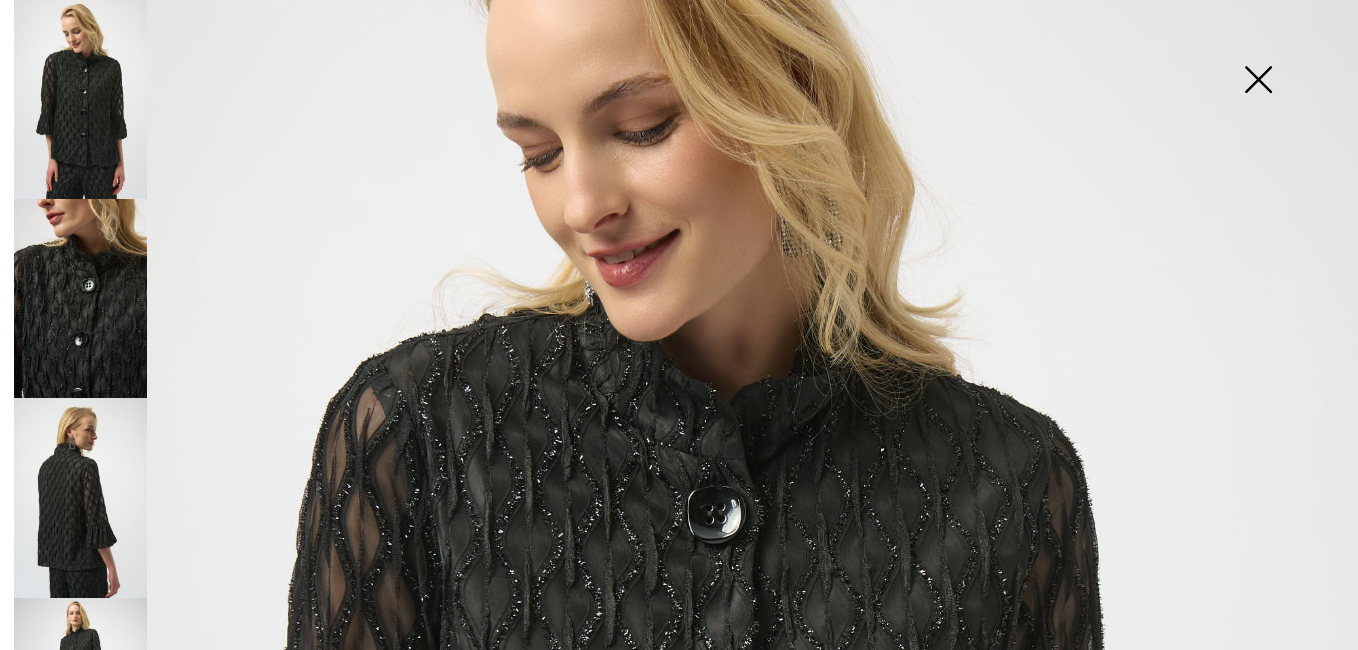 click at bounding box center [1258, 81] 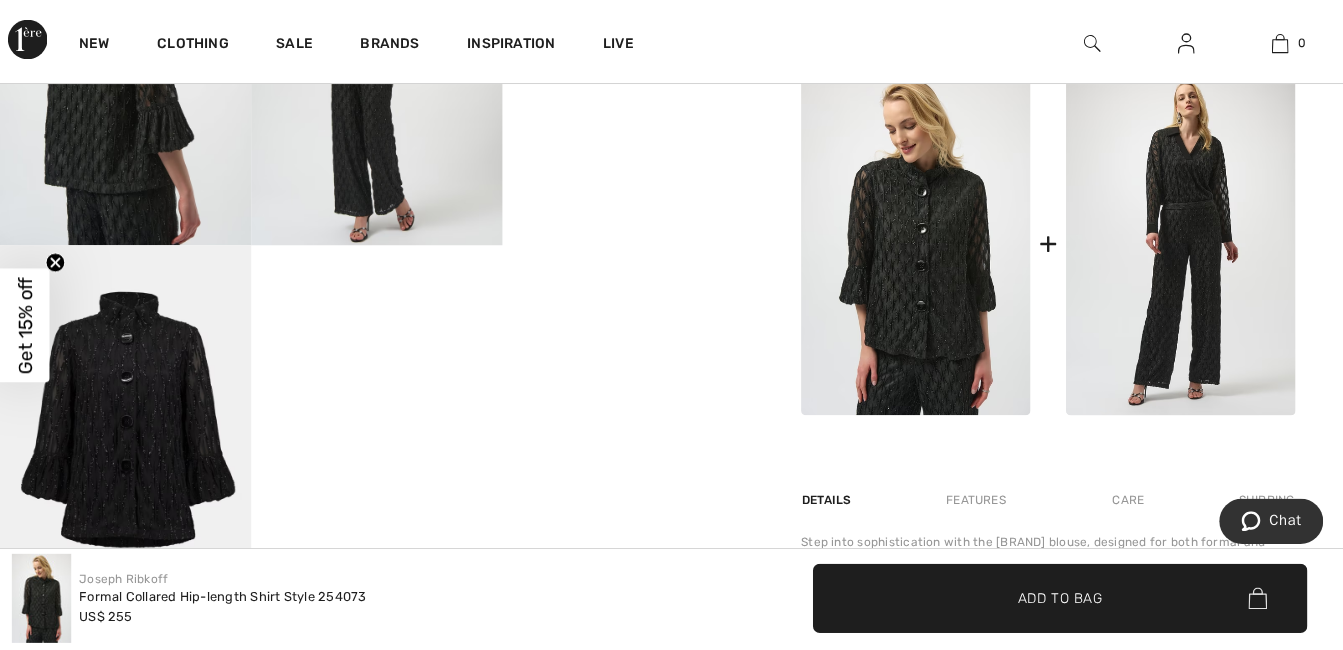 scroll, scrollTop: 900, scrollLeft: 0, axis: vertical 